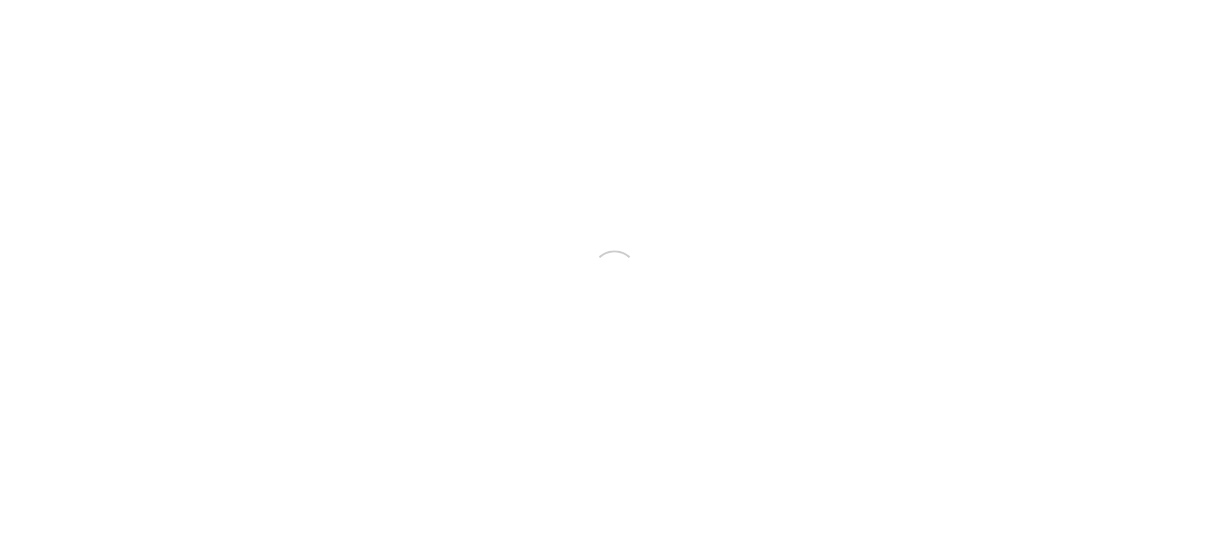 scroll, scrollTop: 0, scrollLeft: 0, axis: both 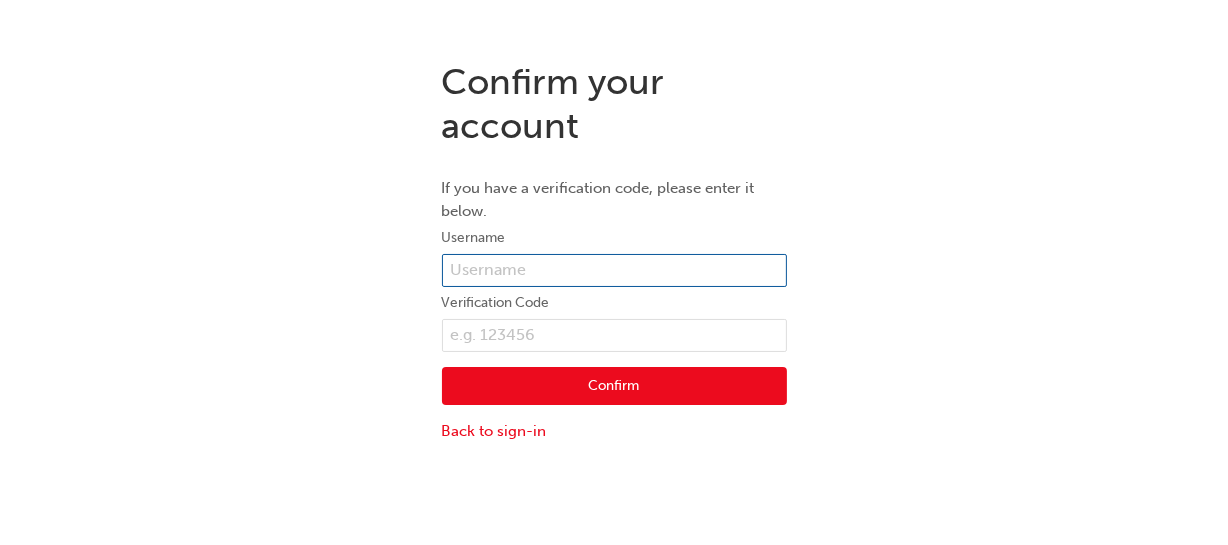 click at bounding box center (614, 271) 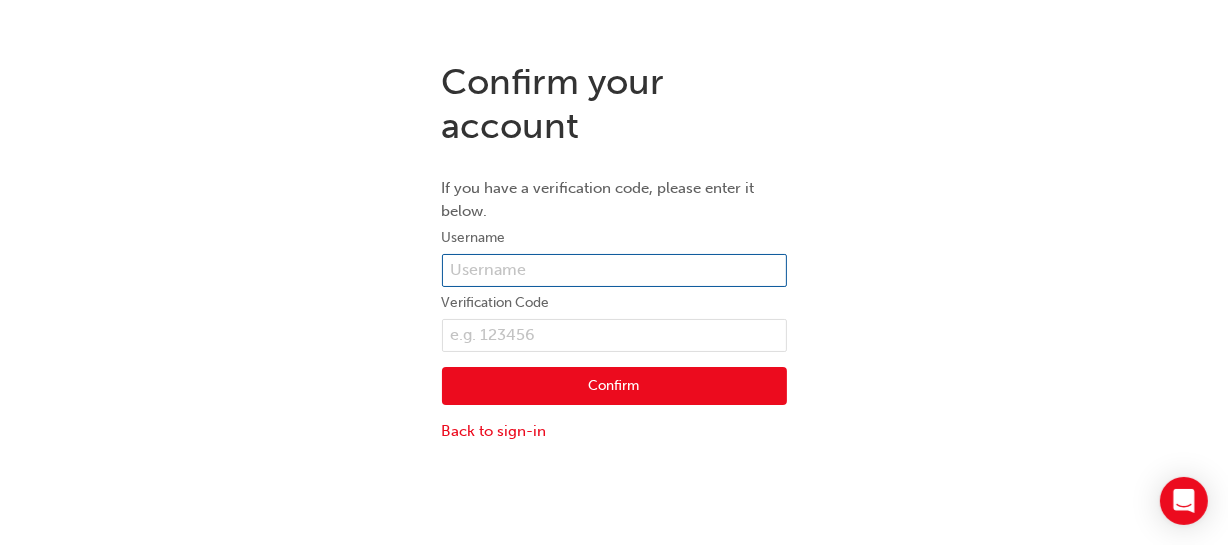 type on "Sanath.Fernando1" 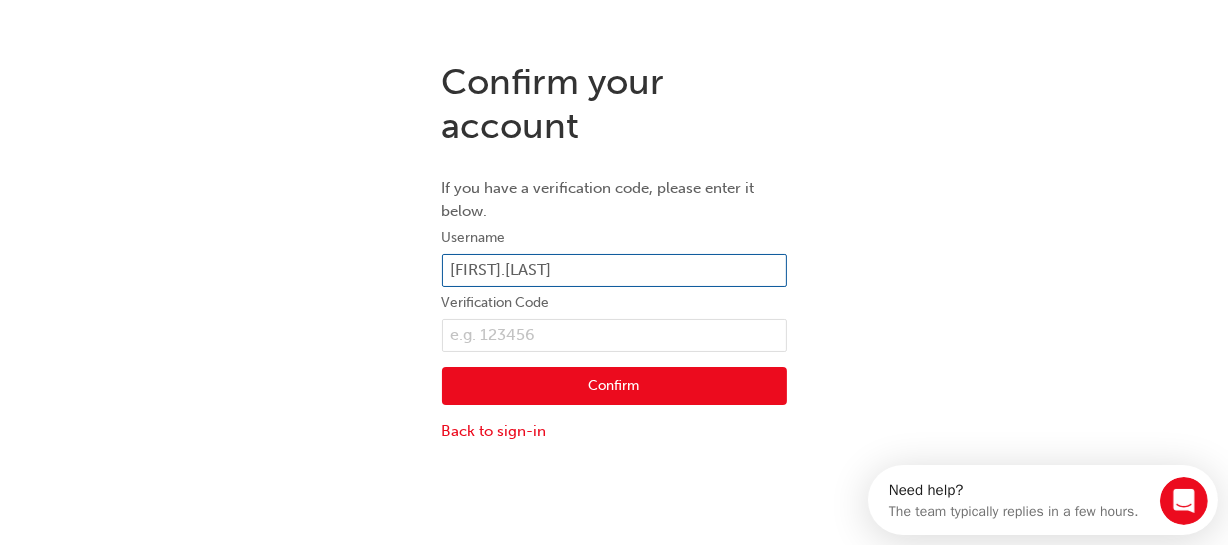 scroll, scrollTop: 0, scrollLeft: 0, axis: both 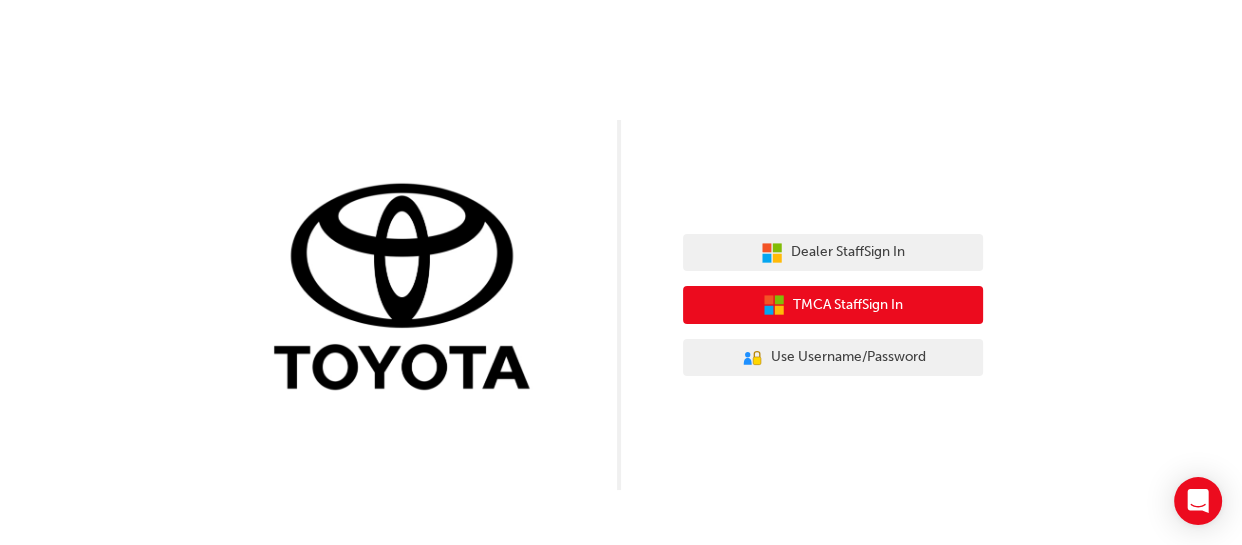 click on "TMCA Staff  Sign In" at bounding box center [848, 252] 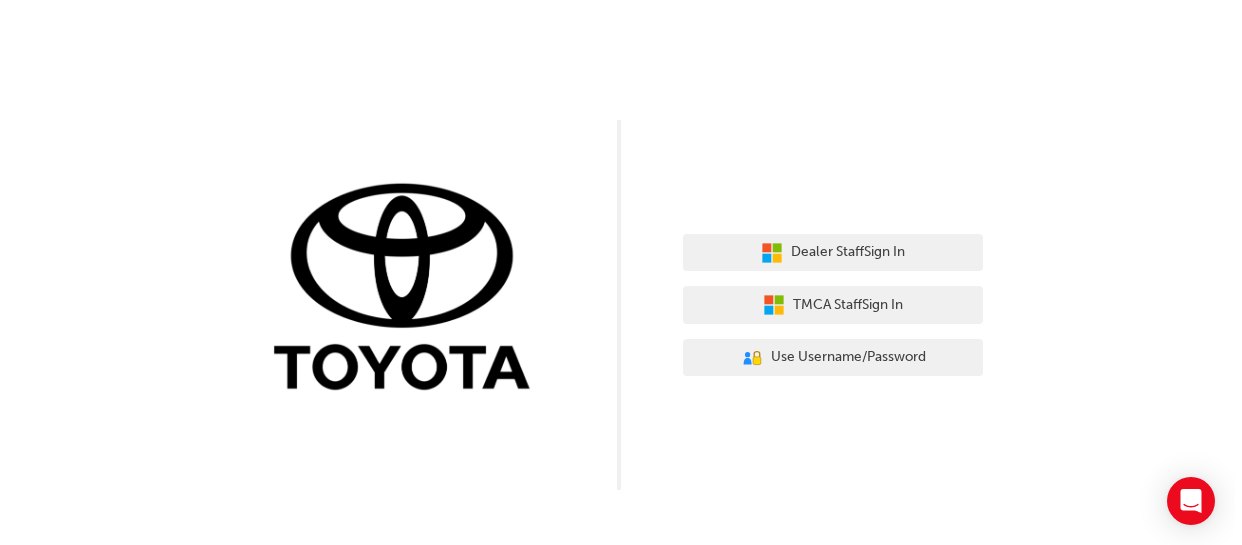 scroll, scrollTop: 0, scrollLeft: 0, axis: both 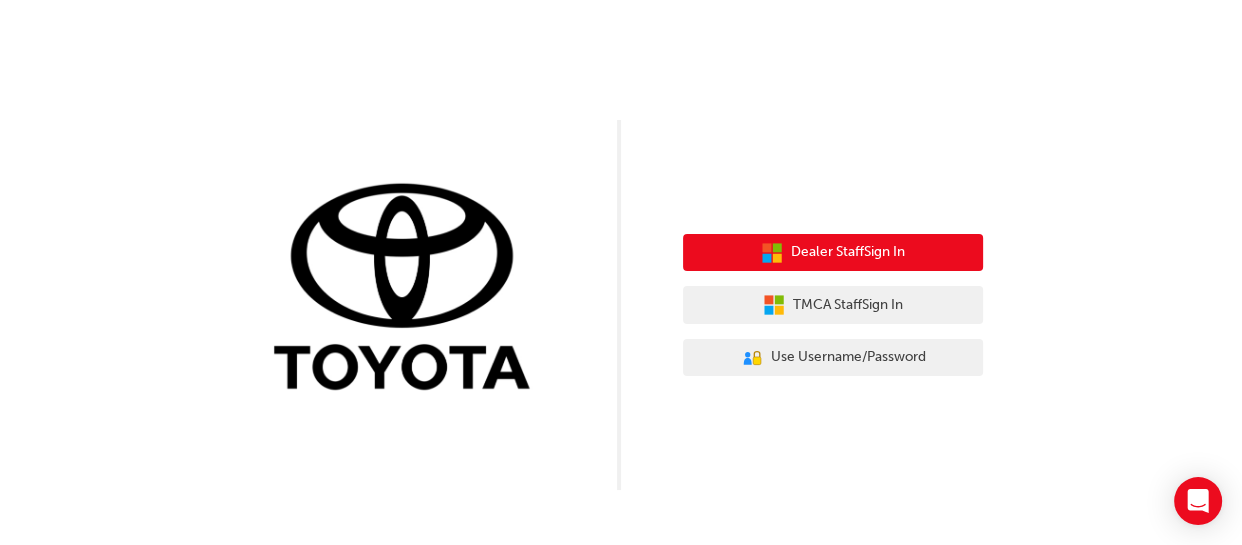 click on "Dealer Staff  Sign In" at bounding box center [848, 252] 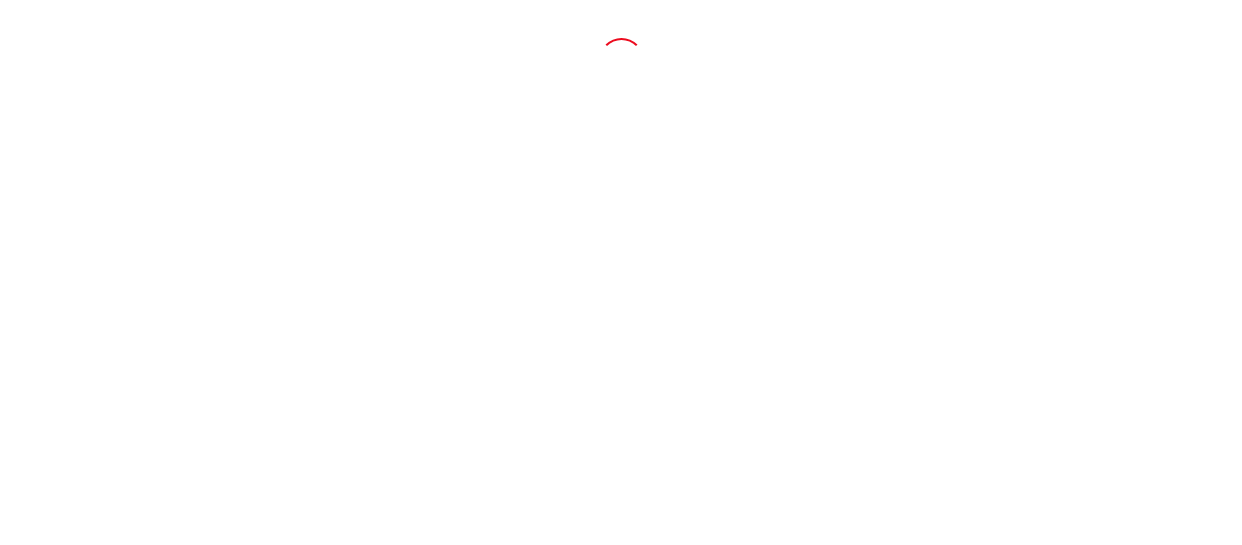 scroll, scrollTop: 0, scrollLeft: 0, axis: both 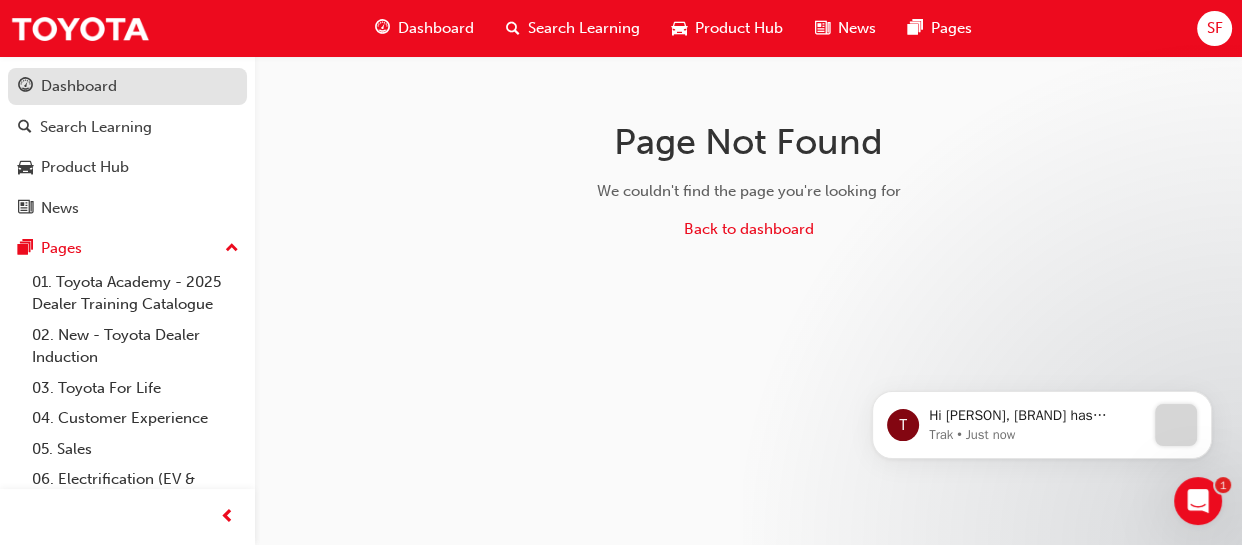 click on "Dashboard" at bounding box center [79, 86] 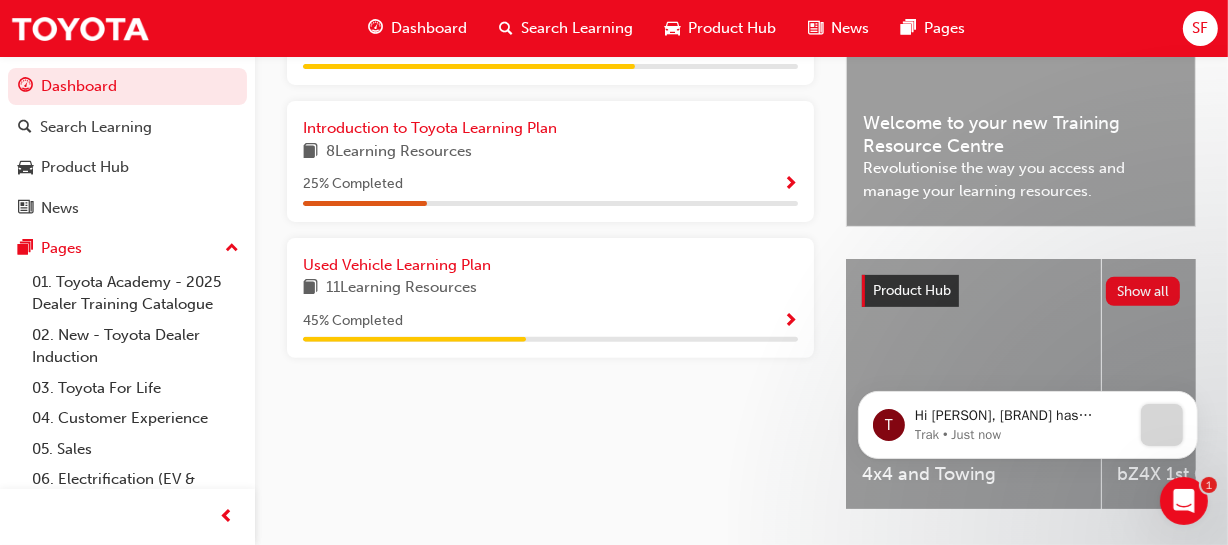scroll, scrollTop: 636, scrollLeft: 0, axis: vertical 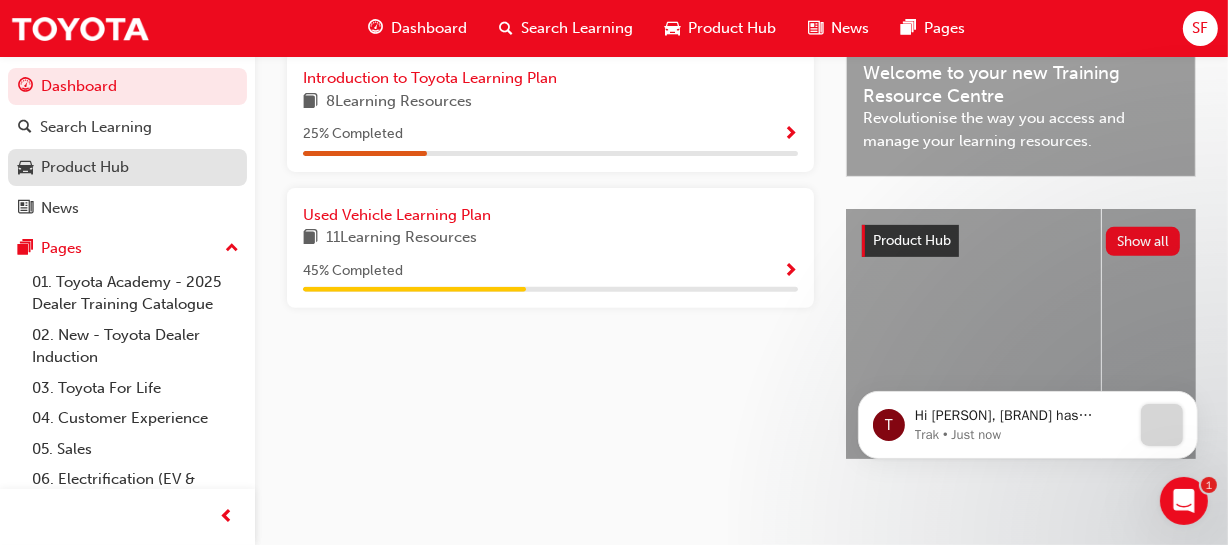 click on "Product Hub" at bounding box center [85, 167] 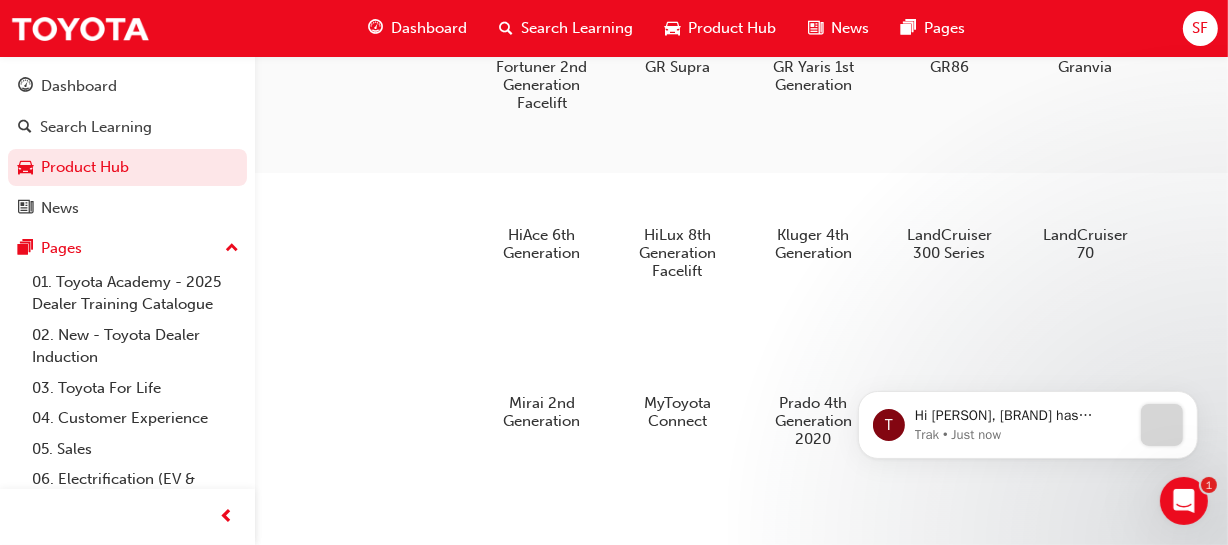 scroll, scrollTop: 454, scrollLeft: 0, axis: vertical 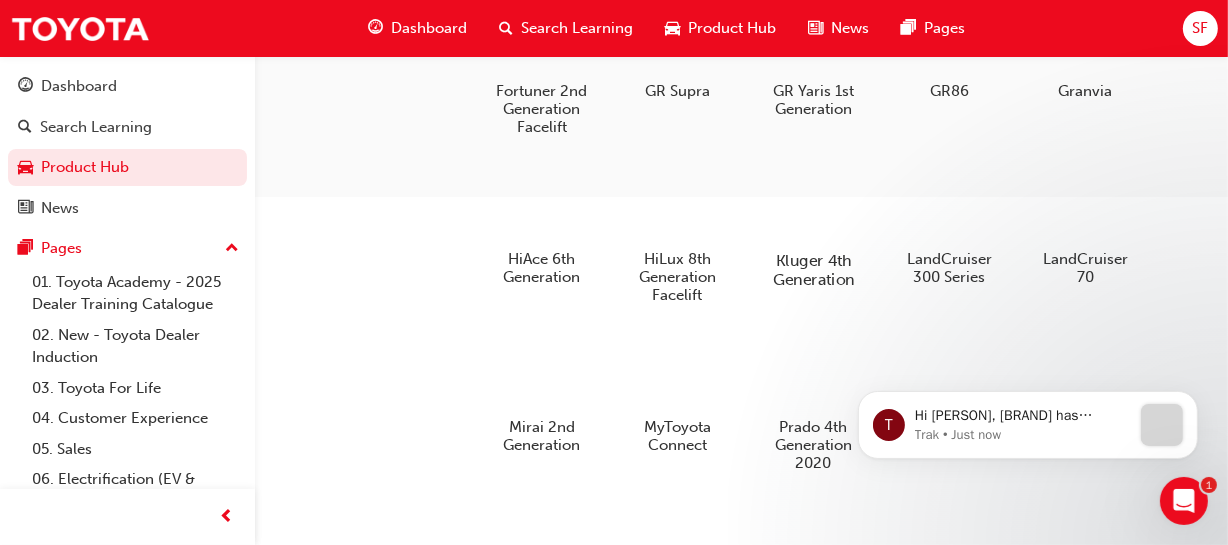 click at bounding box center (813, 202) 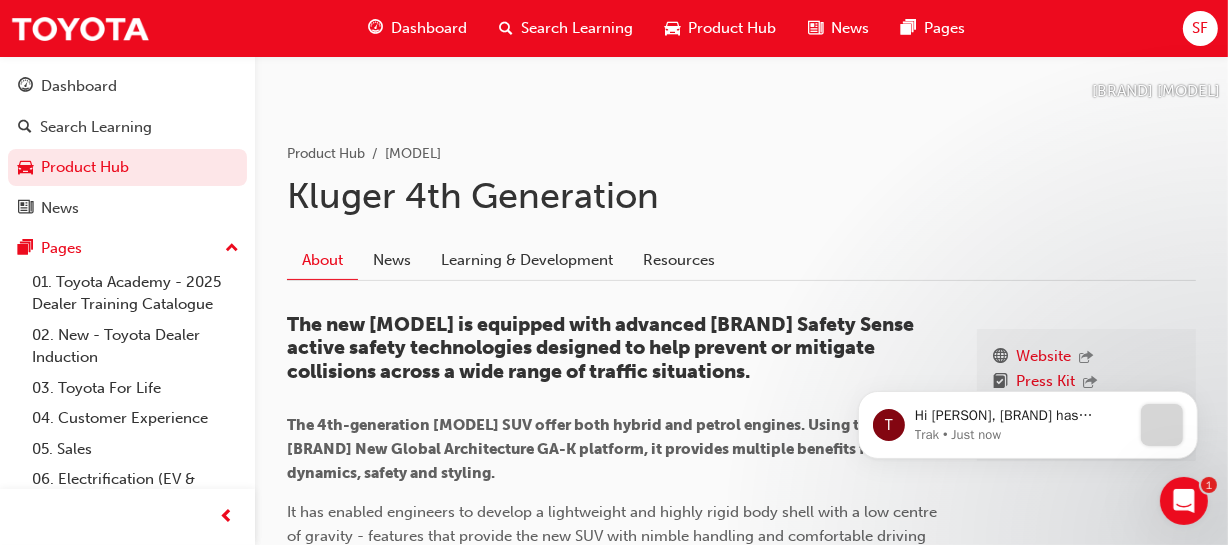 scroll, scrollTop: 272, scrollLeft: 0, axis: vertical 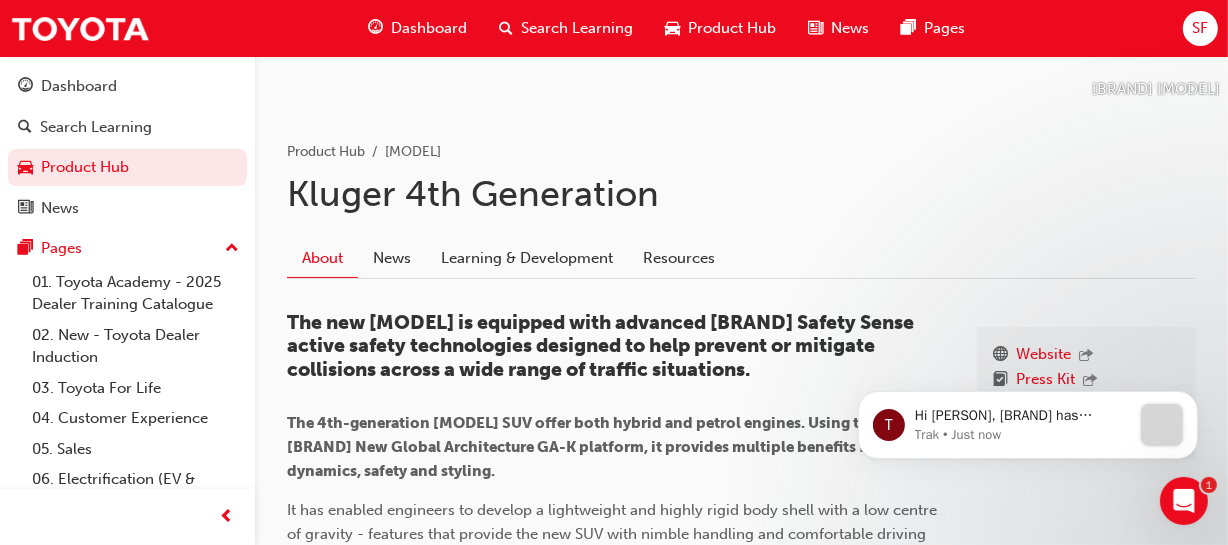 click on "News" at bounding box center [392, 258] 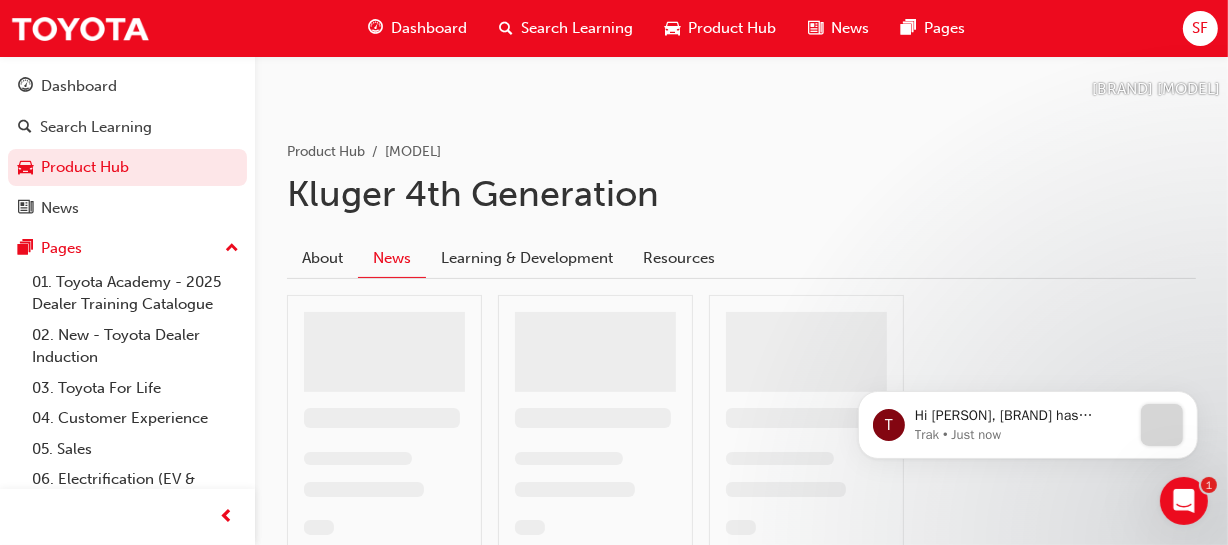scroll, scrollTop: 188, scrollLeft: 0, axis: vertical 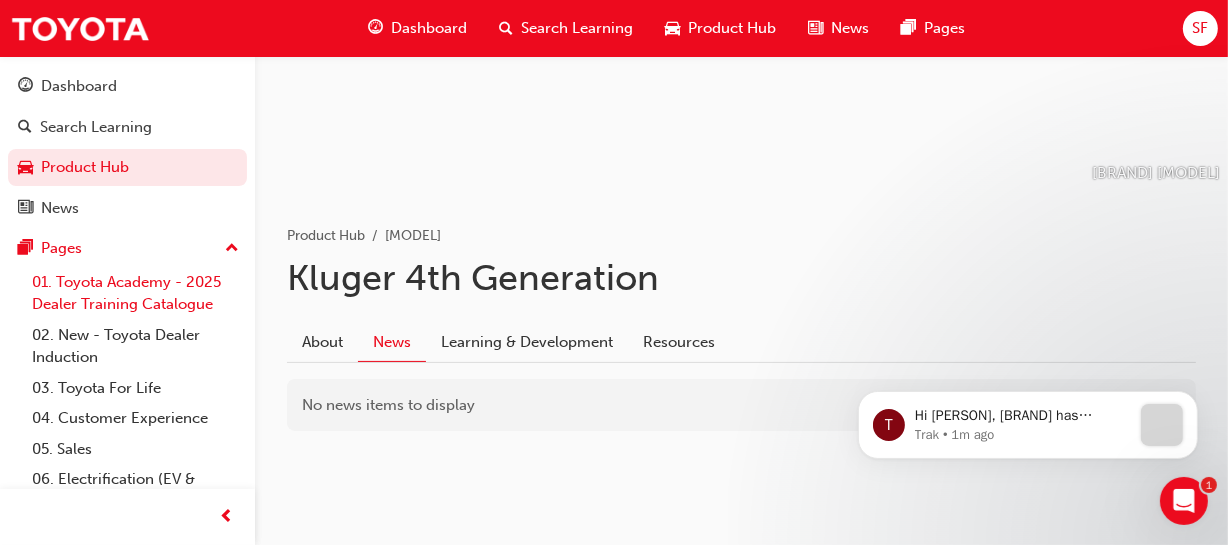 click on "01. Toyota Academy - 2025 Dealer Training Catalogue" at bounding box center (135, 293) 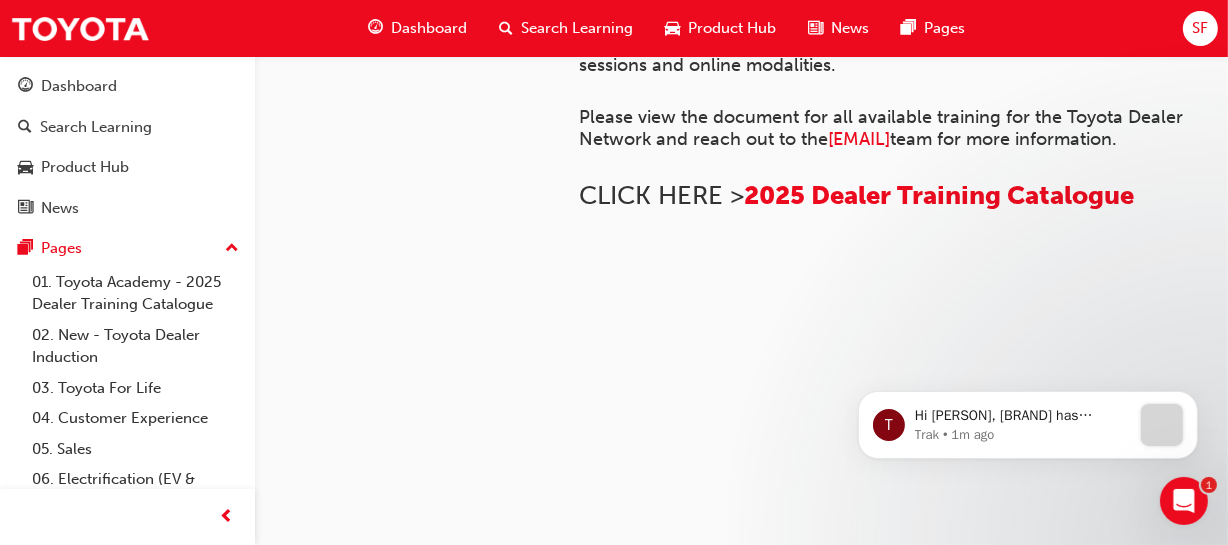 scroll, scrollTop: 1710, scrollLeft: 0, axis: vertical 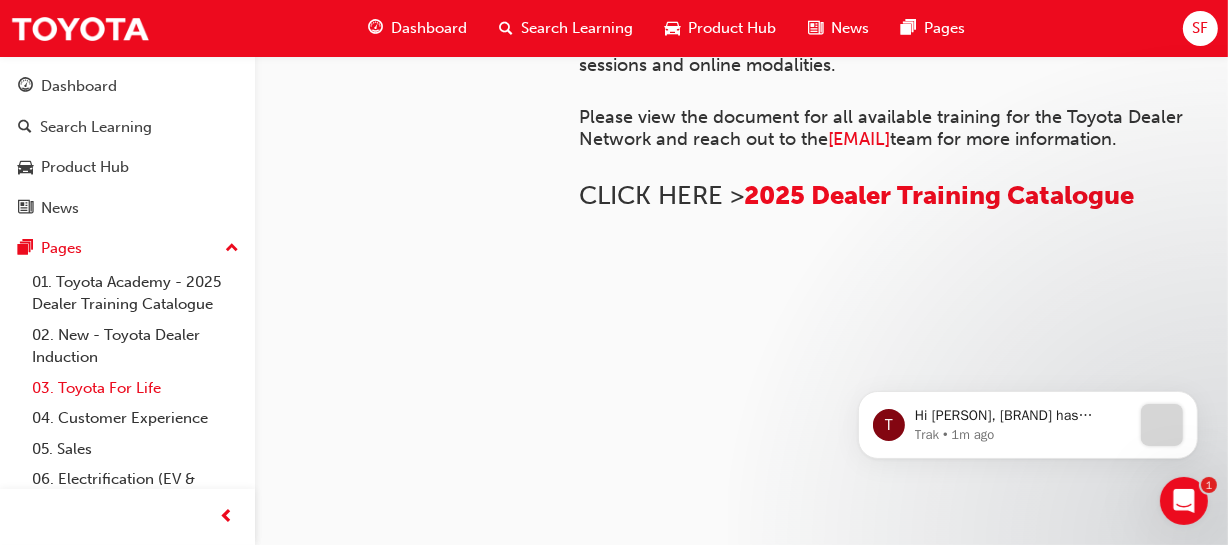 click on "03. Toyota For Life" at bounding box center [135, 388] 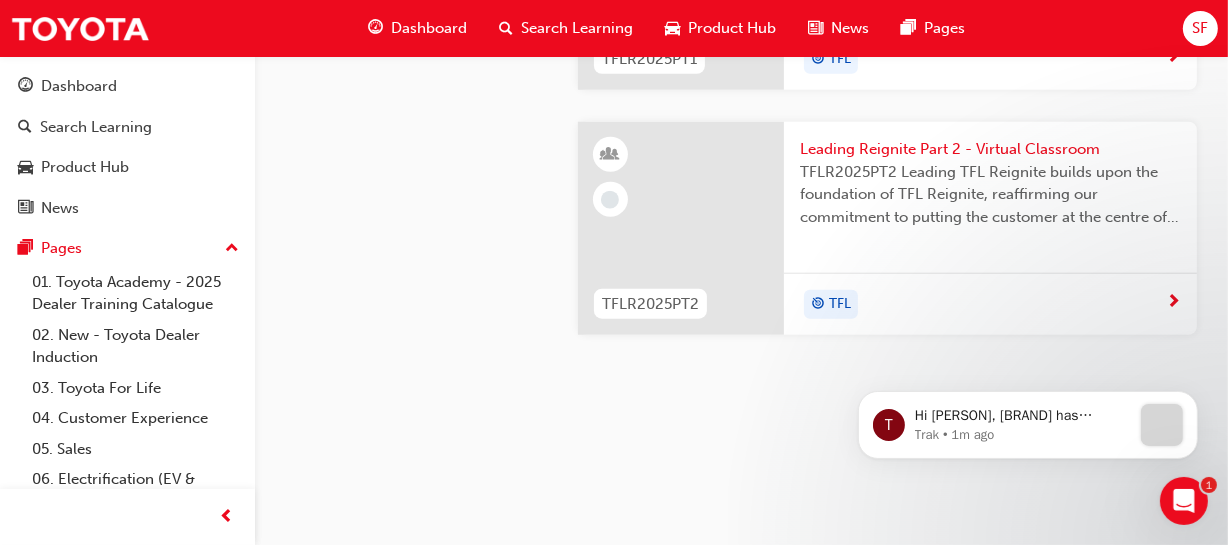 scroll, scrollTop: 2090, scrollLeft: 0, axis: vertical 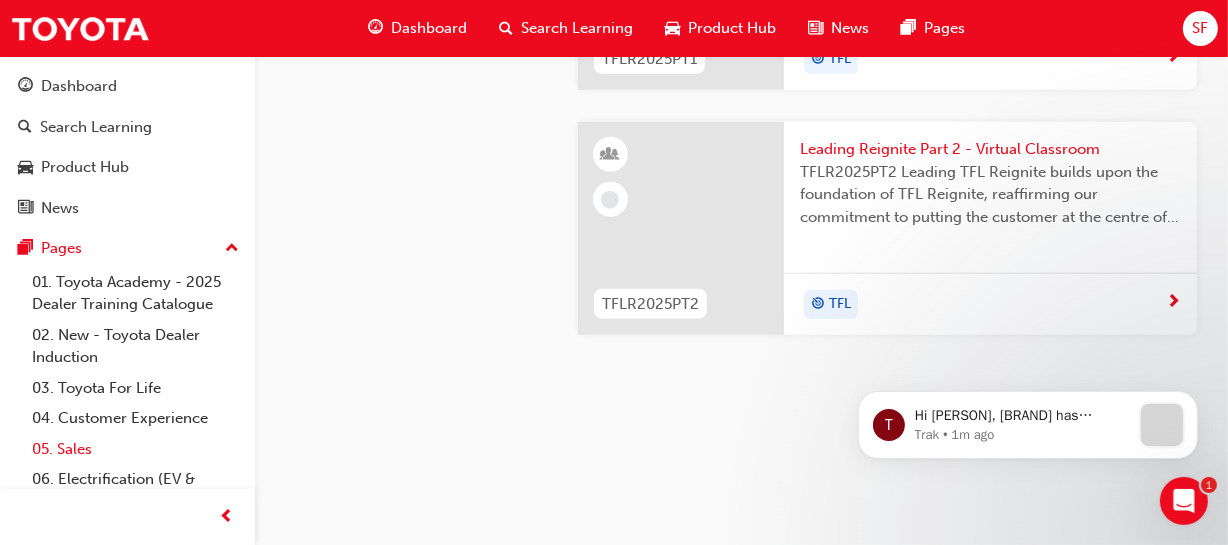 click on "05. Sales" at bounding box center [135, 449] 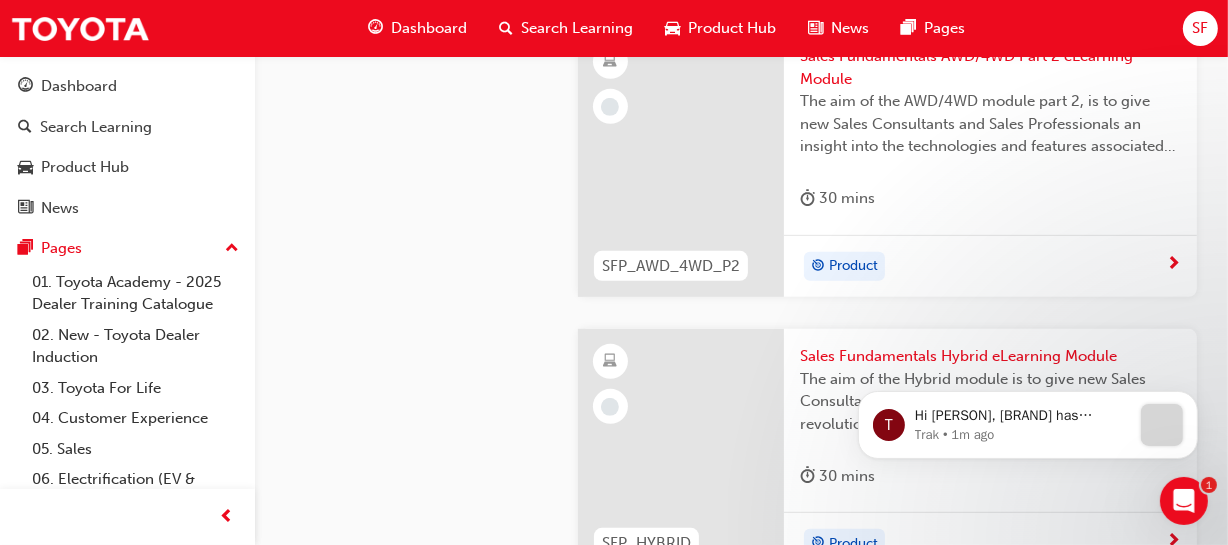 scroll, scrollTop: 545, scrollLeft: 0, axis: vertical 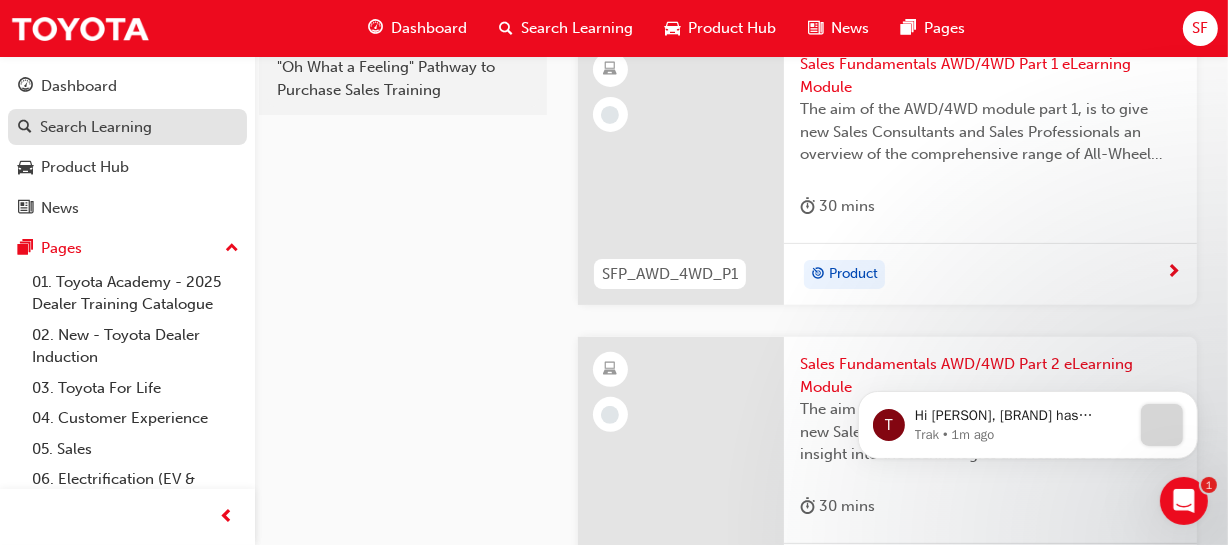 click on "Search Learning" at bounding box center (96, 127) 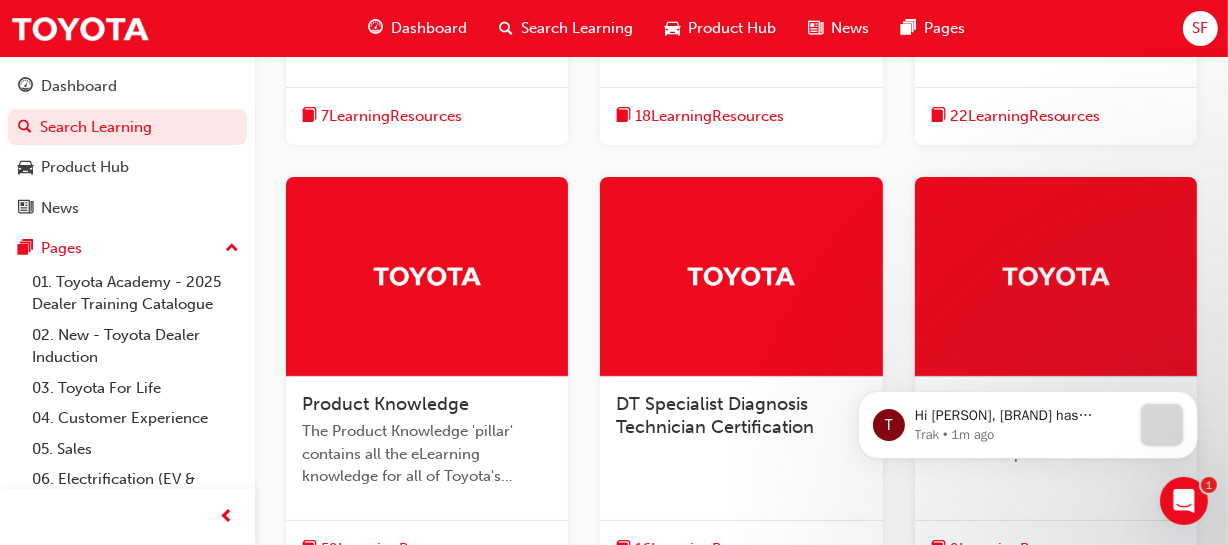 scroll, scrollTop: 545, scrollLeft: 0, axis: vertical 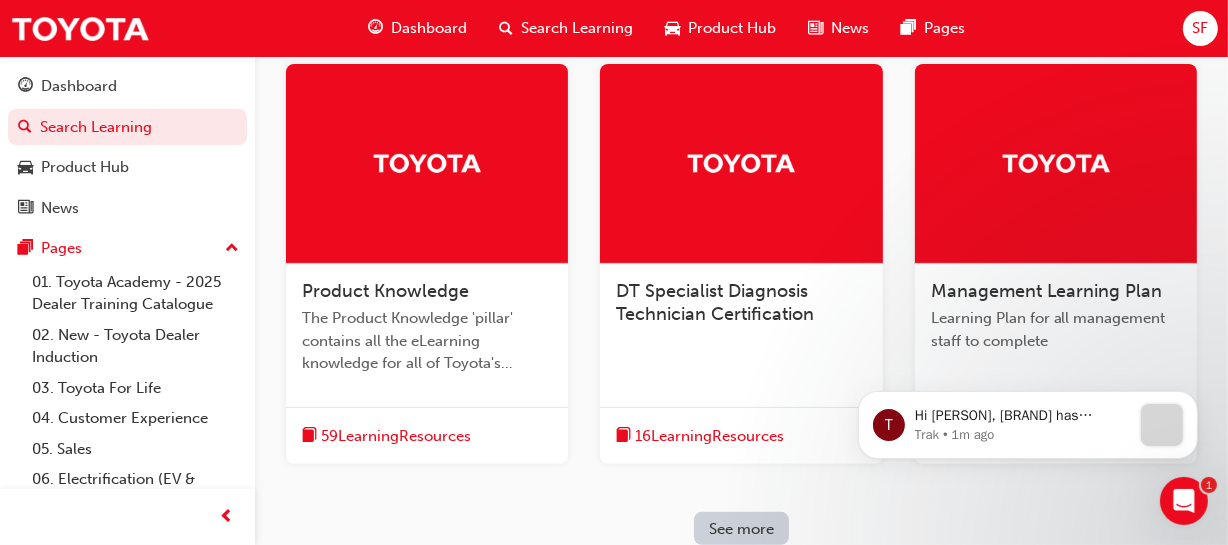 click at bounding box center (427, 164) 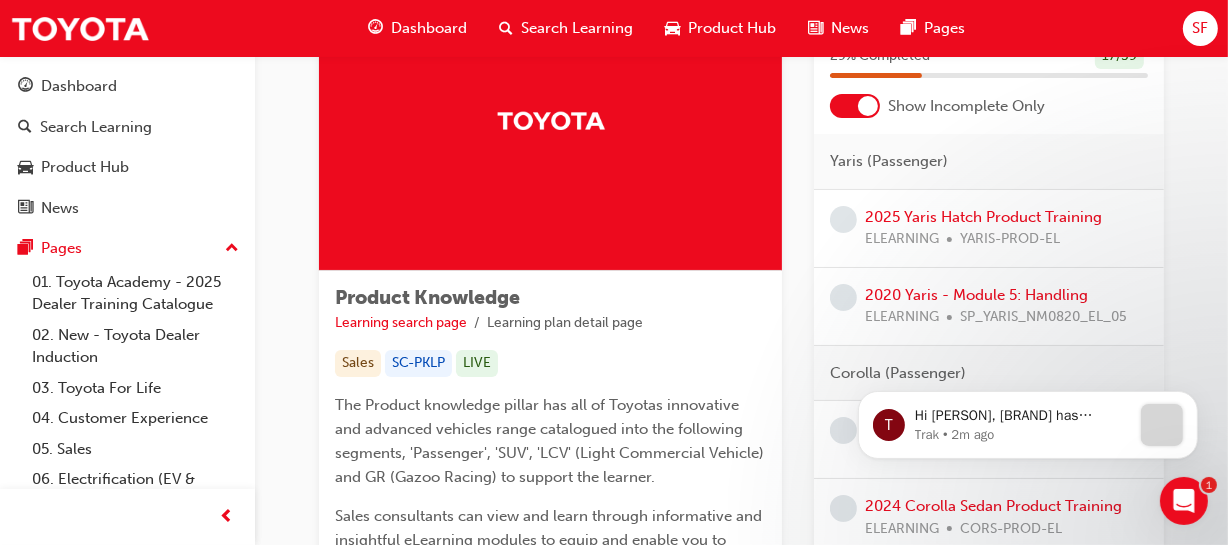 scroll, scrollTop: 90, scrollLeft: 0, axis: vertical 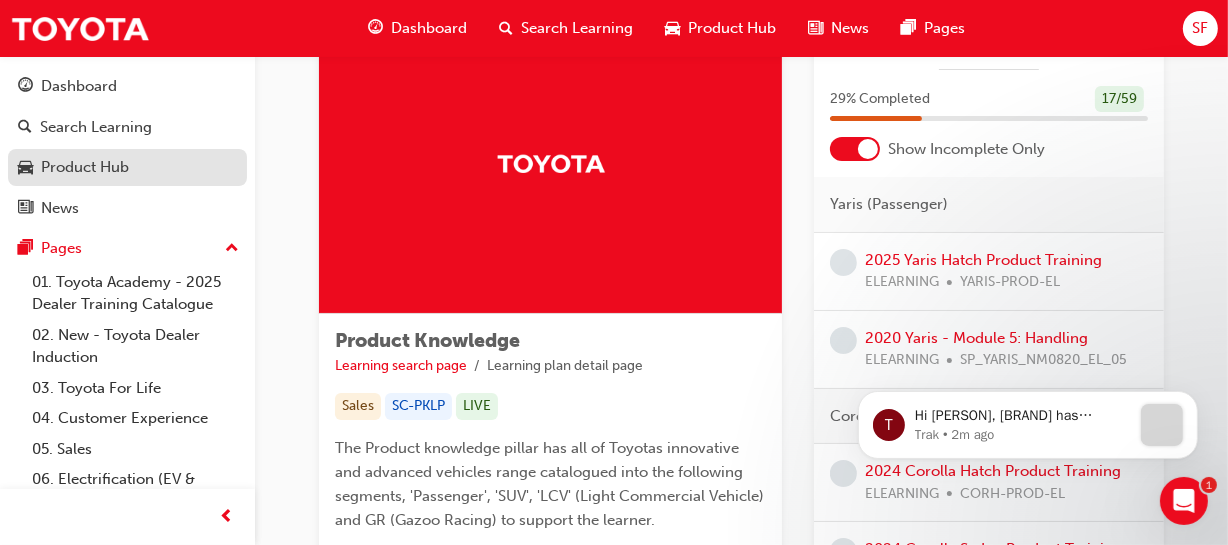 click on "Product Hub" at bounding box center (85, 167) 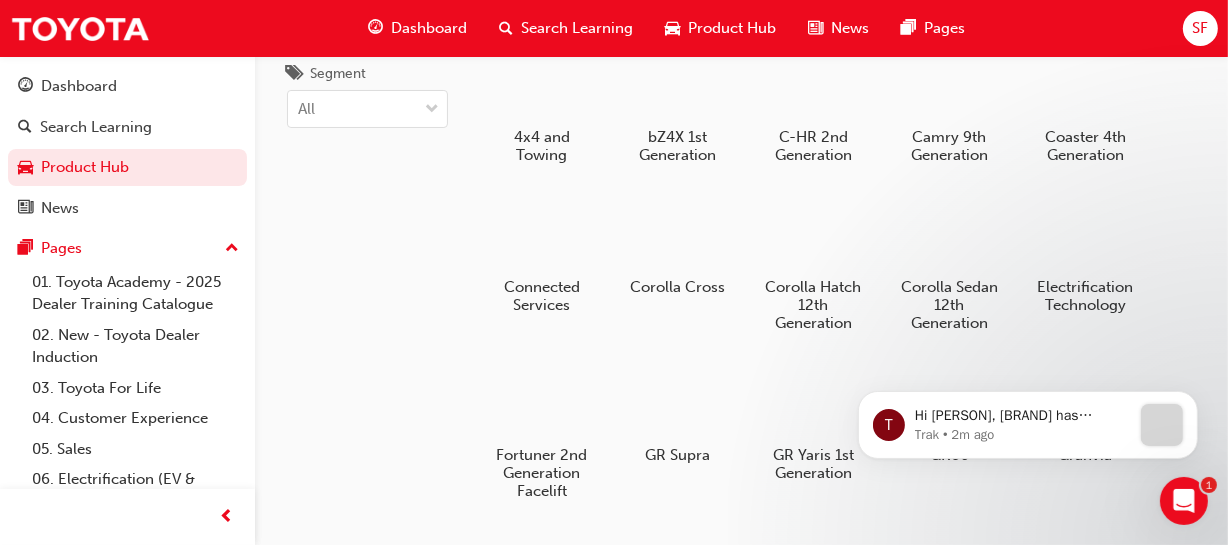 scroll, scrollTop: 0, scrollLeft: 0, axis: both 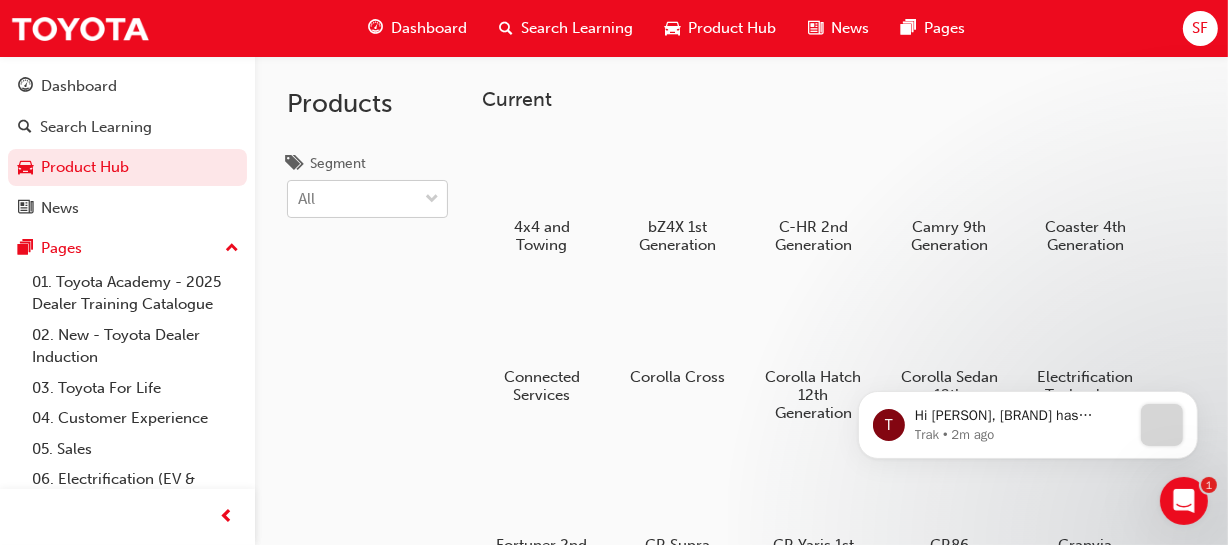 click at bounding box center [432, 200] 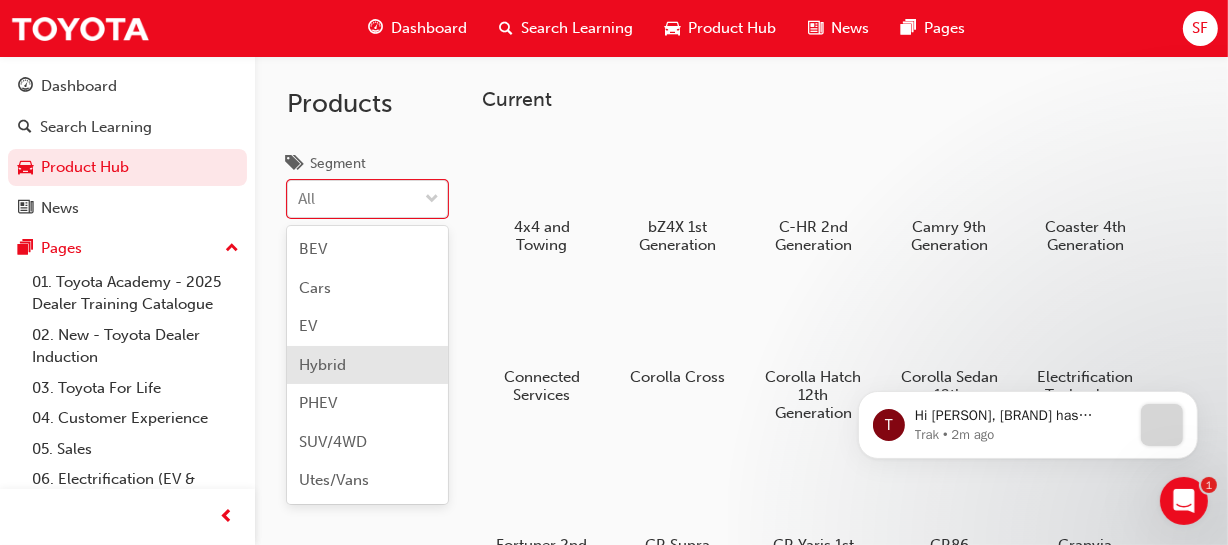 click on "Hybrid" at bounding box center (367, 365) 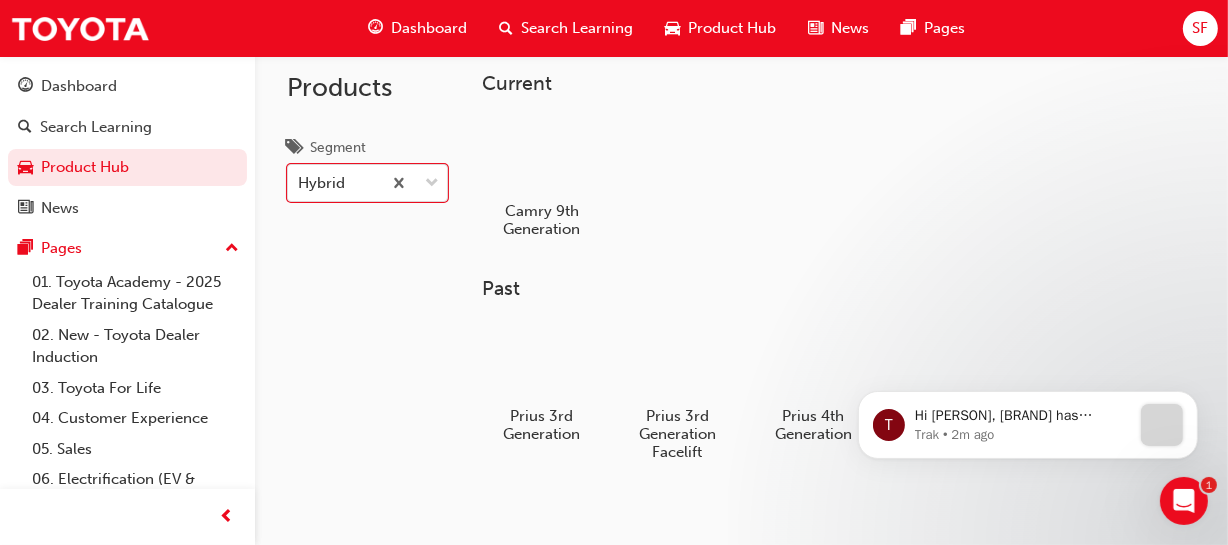 scroll, scrollTop: 0, scrollLeft: 0, axis: both 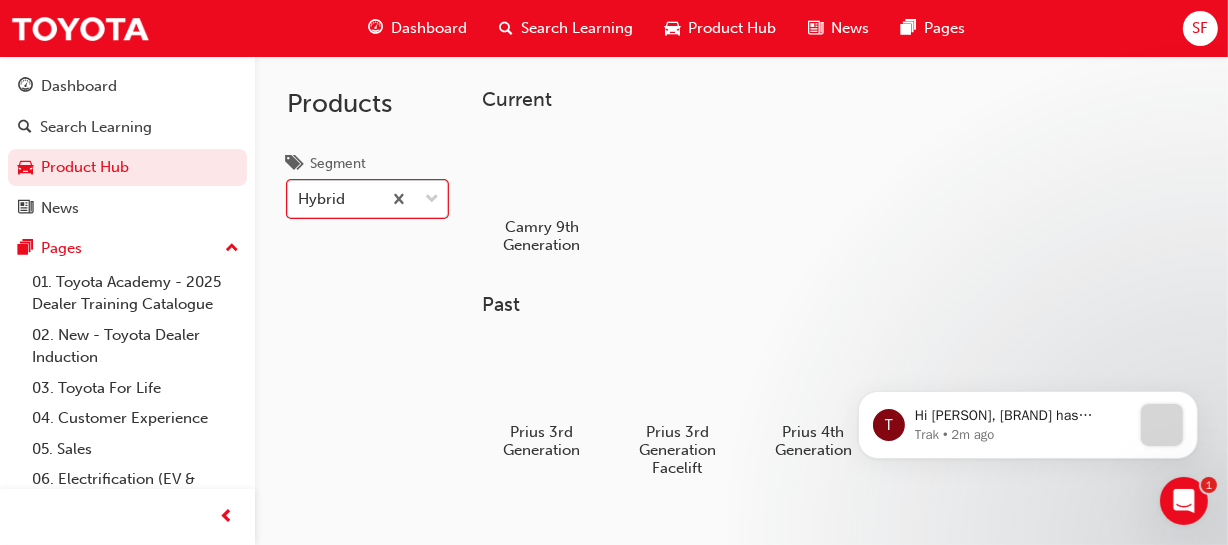 click at bounding box center [432, 200] 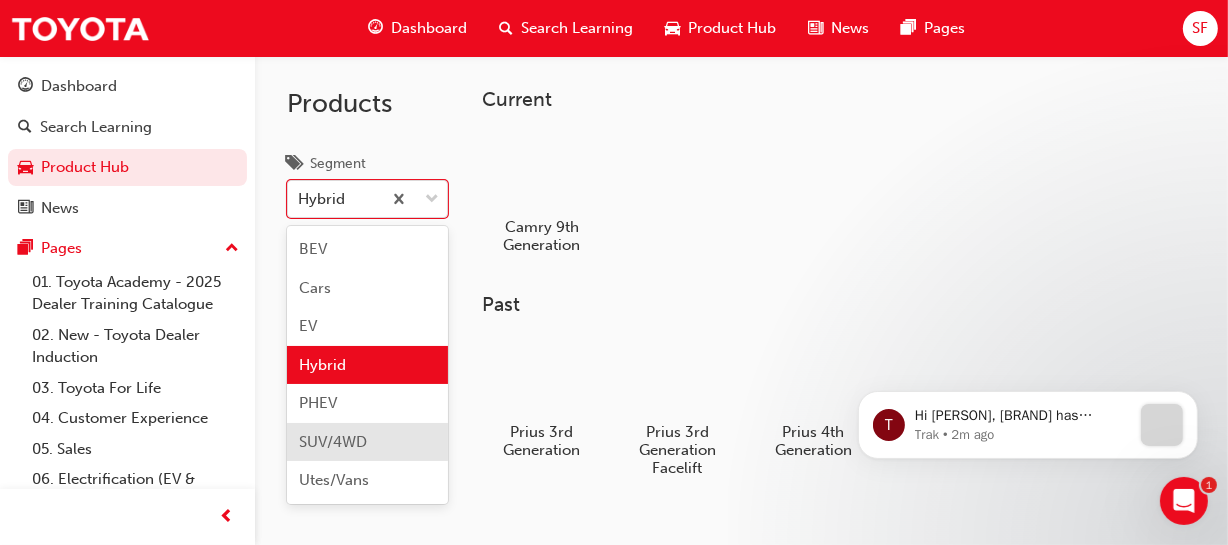 click on "SUV/4WD" at bounding box center (367, 442) 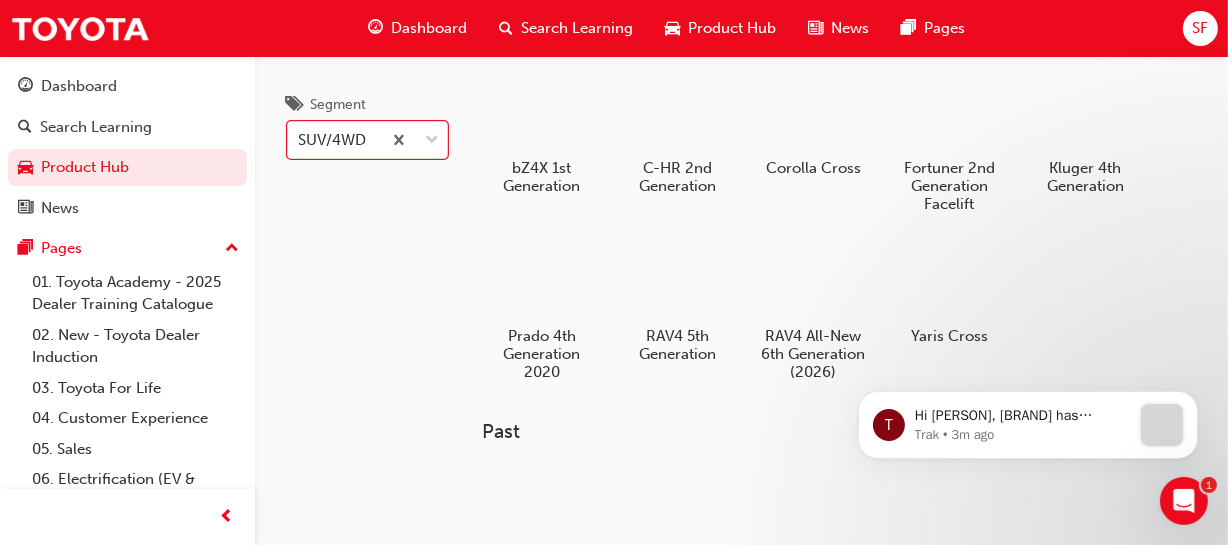 scroll, scrollTop: 90, scrollLeft: 0, axis: vertical 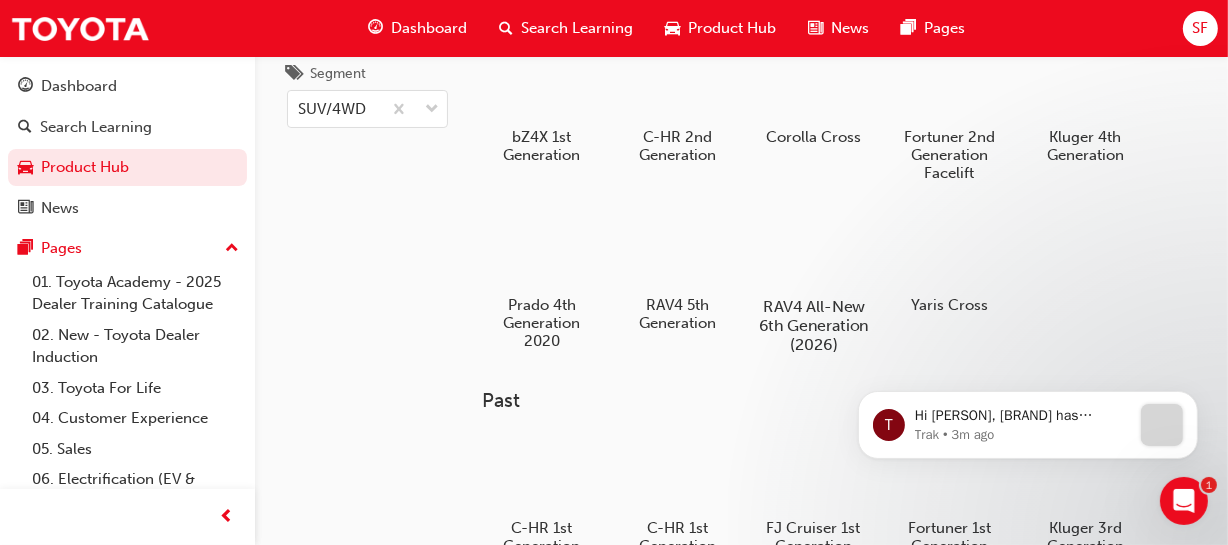 click at bounding box center (813, 249) 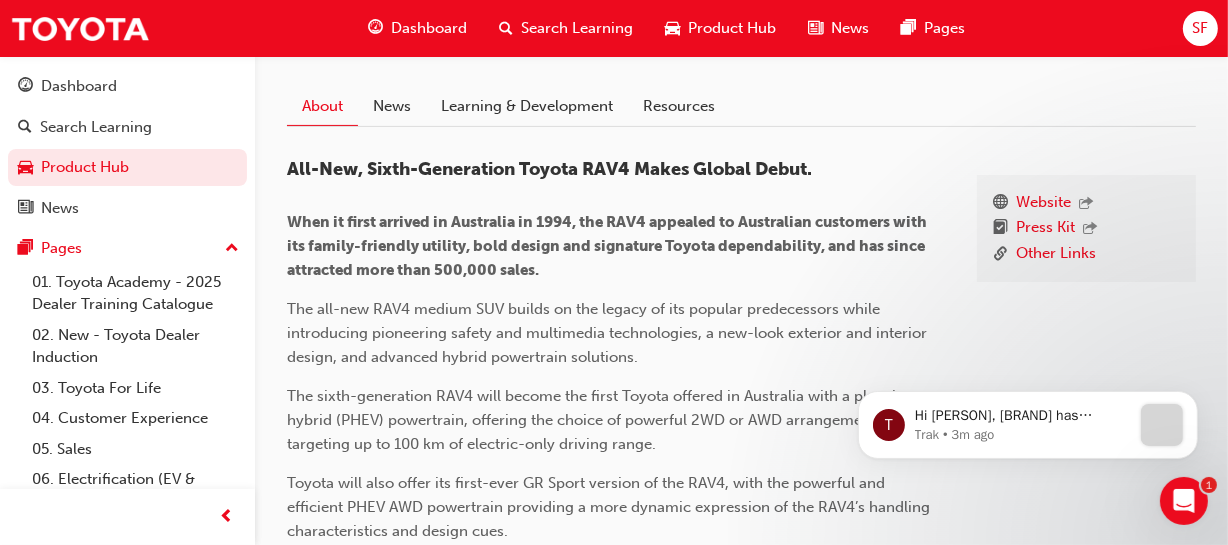 scroll, scrollTop: 454, scrollLeft: 0, axis: vertical 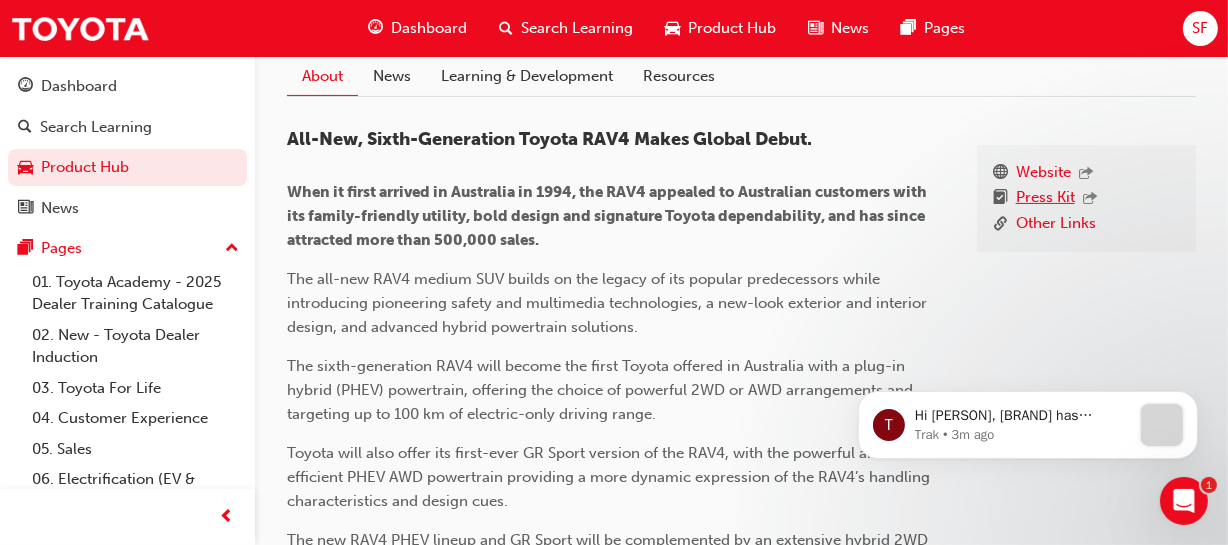 click on "Press Kit" at bounding box center (1045, 199) 